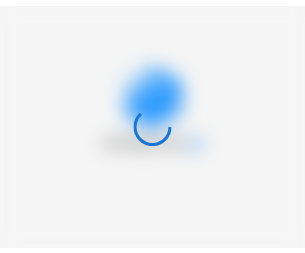 scroll, scrollTop: 0, scrollLeft: 0, axis: both 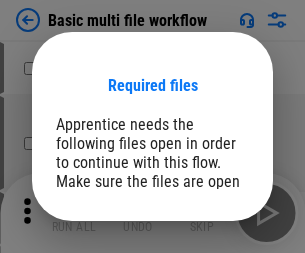 click on "Open" at bounding box center [209, 265] 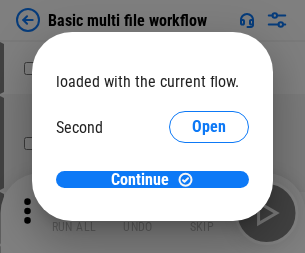 click on "Open" at bounding box center (209, 188) 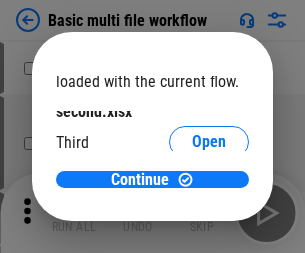 scroll, scrollTop: 57, scrollLeft: 0, axis: vertical 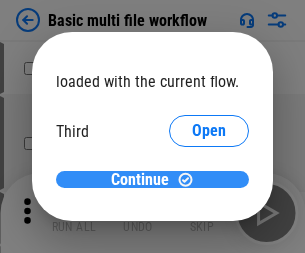 click on "Continue" at bounding box center [140, 180] 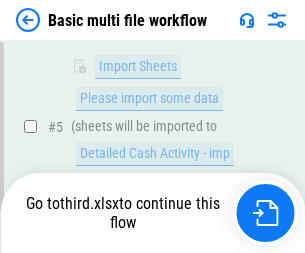 scroll, scrollTop: 696, scrollLeft: 0, axis: vertical 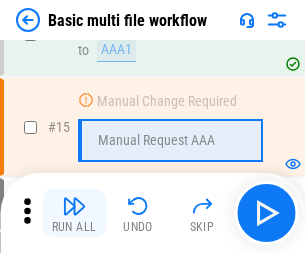 click at bounding box center [74, 206] 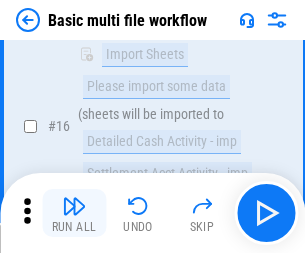 click at bounding box center (74, 206) 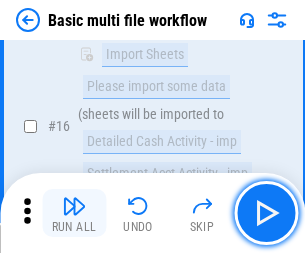 scroll, scrollTop: 1331, scrollLeft: 0, axis: vertical 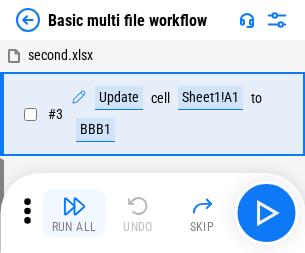 click at bounding box center (74, 206) 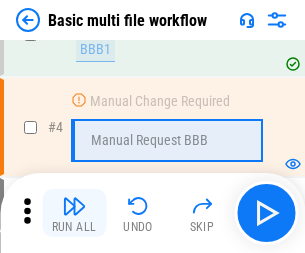 click at bounding box center [74, 206] 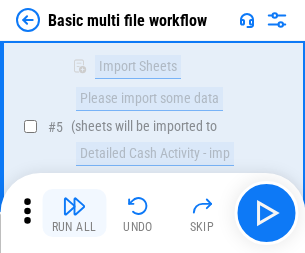 click at bounding box center [74, 206] 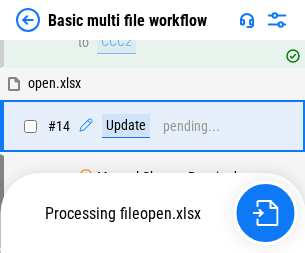 scroll, scrollTop: 1190, scrollLeft: 0, axis: vertical 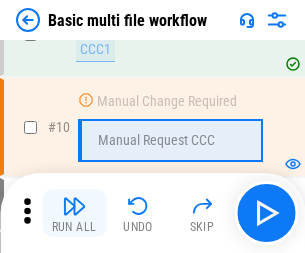 click at bounding box center [74, 206] 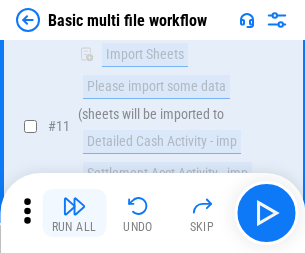 click at bounding box center [74, 206] 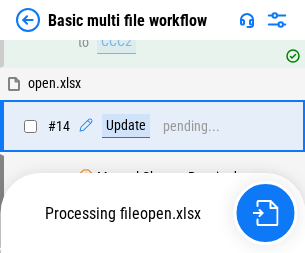 scroll, scrollTop: 1046, scrollLeft: 0, axis: vertical 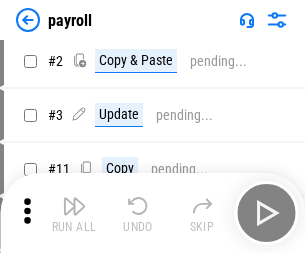 click at bounding box center (74, 206) 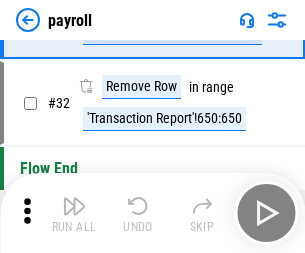 scroll, scrollTop: 247, scrollLeft: 0, axis: vertical 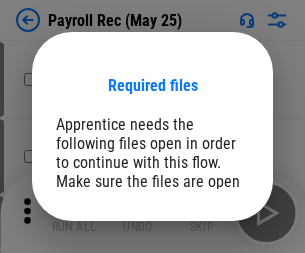 click on "Open" at bounding box center [209, 287] 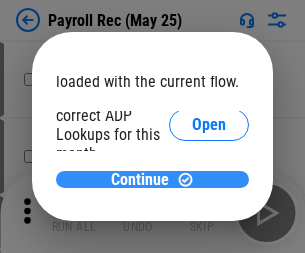 click on "Continue" at bounding box center [140, 180] 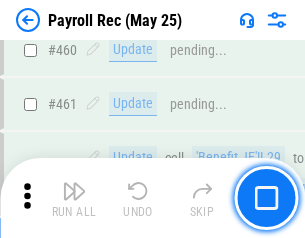 scroll, scrollTop: 10658, scrollLeft: 0, axis: vertical 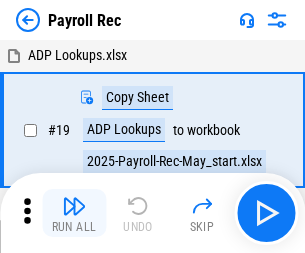 click at bounding box center [74, 206] 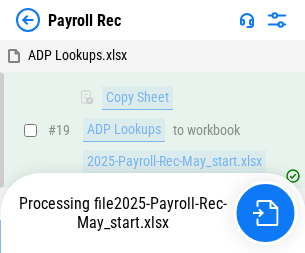 scroll, scrollTop: 122, scrollLeft: 0, axis: vertical 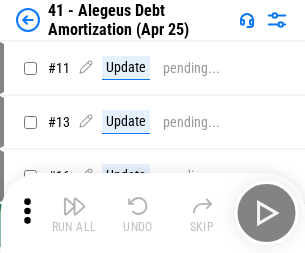 click at bounding box center (74, 206) 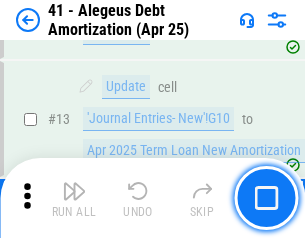 scroll, scrollTop: 247, scrollLeft: 0, axis: vertical 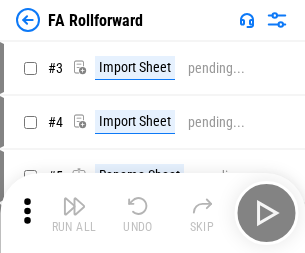 click at bounding box center (74, 206) 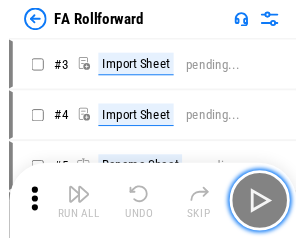 scroll, scrollTop: 32, scrollLeft: 0, axis: vertical 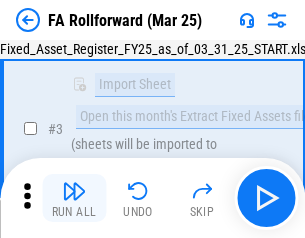 click at bounding box center [74, 191] 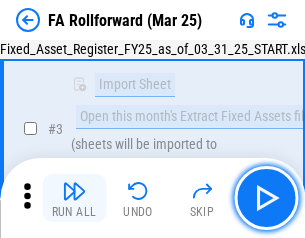 scroll, scrollTop: 184, scrollLeft: 0, axis: vertical 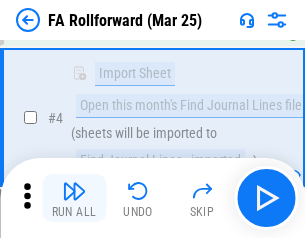 click at bounding box center (74, 191) 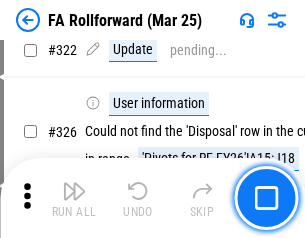 scroll, scrollTop: 9517, scrollLeft: 0, axis: vertical 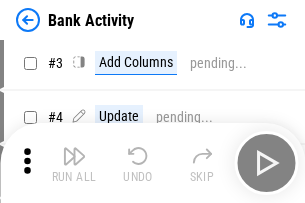 click at bounding box center [74, 156] 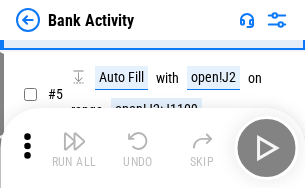 scroll, scrollTop: 106, scrollLeft: 0, axis: vertical 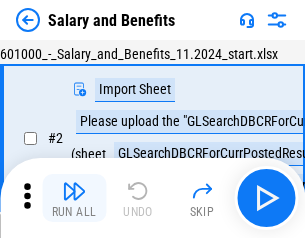 click at bounding box center [74, 191] 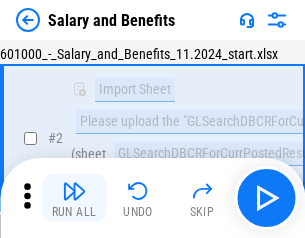 click at bounding box center [74, 191] 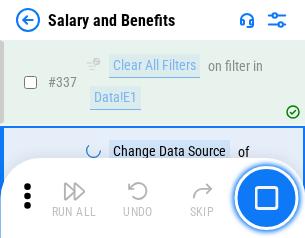 scroll, scrollTop: 9364, scrollLeft: 0, axis: vertical 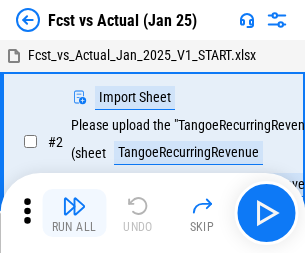 click at bounding box center [74, 206] 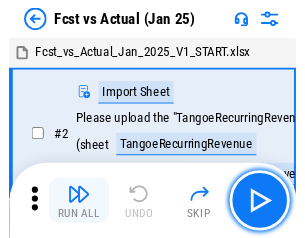 scroll, scrollTop: 26, scrollLeft: 0, axis: vertical 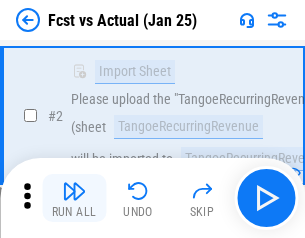 click at bounding box center (74, 191) 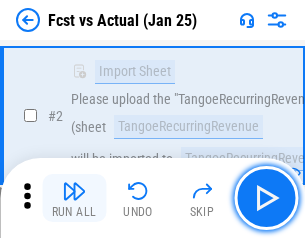scroll, scrollTop: 187, scrollLeft: 0, axis: vertical 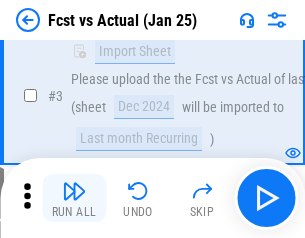 click at bounding box center [74, 191] 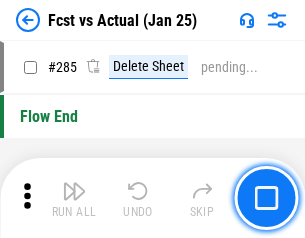 scroll, scrollTop: 9465, scrollLeft: 0, axis: vertical 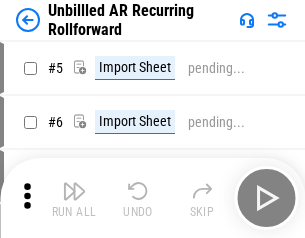 click at bounding box center (74, 191) 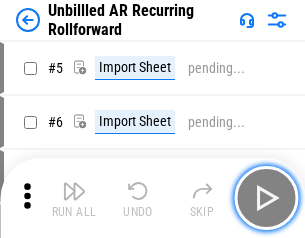 scroll, scrollTop: 43, scrollLeft: 0, axis: vertical 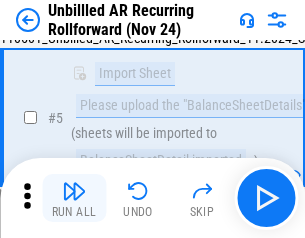 click at bounding box center (74, 191) 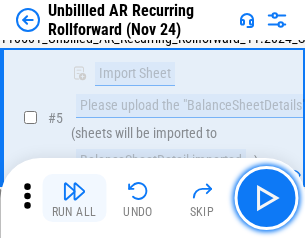 scroll, scrollTop: 188, scrollLeft: 0, axis: vertical 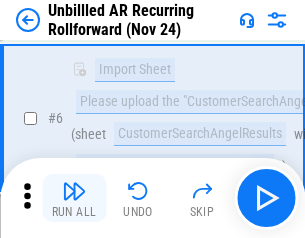 click at bounding box center (74, 191) 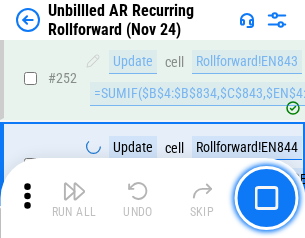 scroll, scrollTop: 6793, scrollLeft: 0, axis: vertical 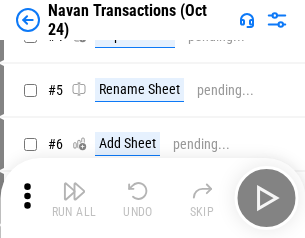 click at bounding box center [74, 191] 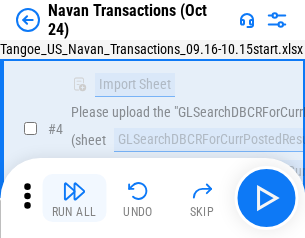 click at bounding box center [74, 191] 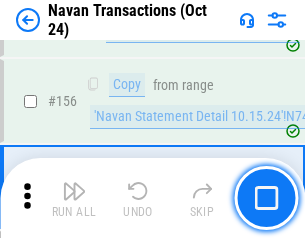 scroll, scrollTop: 6484, scrollLeft: 0, axis: vertical 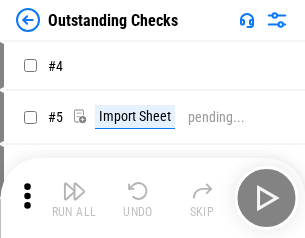 click at bounding box center (74, 191) 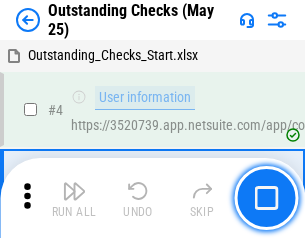 scroll, scrollTop: 84, scrollLeft: 0, axis: vertical 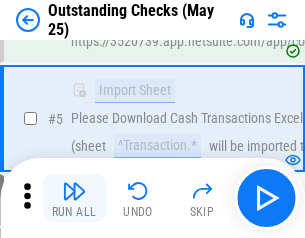 click at bounding box center (74, 191) 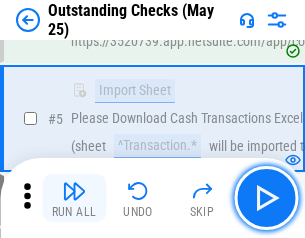 scroll, scrollTop: 209, scrollLeft: 0, axis: vertical 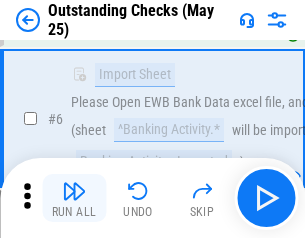 click at bounding box center (74, 191) 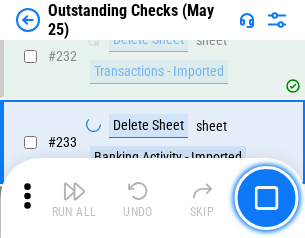 scroll, scrollTop: 6073, scrollLeft: 0, axis: vertical 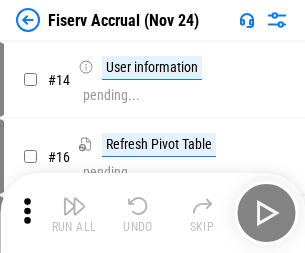 click at bounding box center [74, 206] 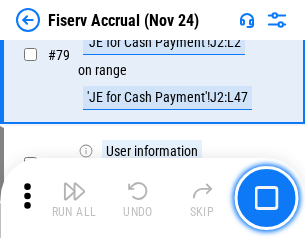 scroll, scrollTop: 2628, scrollLeft: 0, axis: vertical 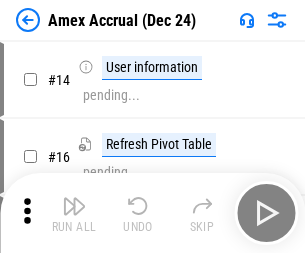 click at bounding box center [74, 206] 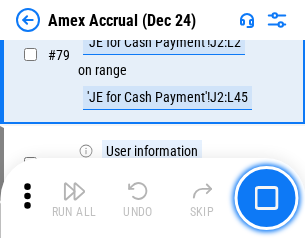 scroll, scrollTop: 2596, scrollLeft: 0, axis: vertical 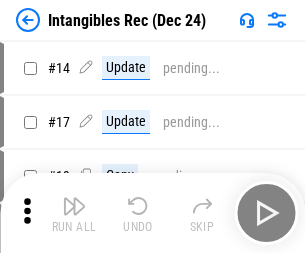click at bounding box center [74, 206] 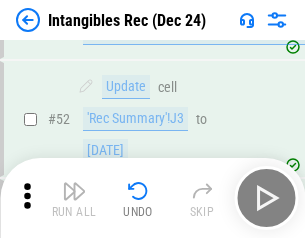 scroll, scrollTop: 779, scrollLeft: 0, axis: vertical 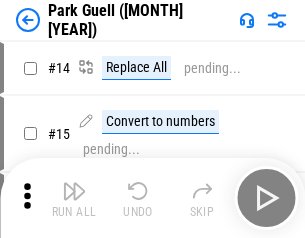 click at bounding box center (74, 191) 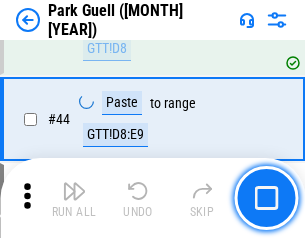 scroll, scrollTop: 2501, scrollLeft: 0, axis: vertical 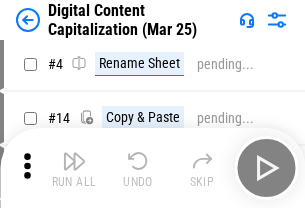 click at bounding box center [74, 161] 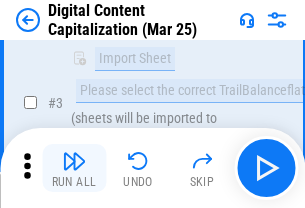 click at bounding box center [74, 161] 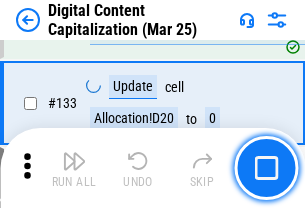 scroll, scrollTop: 2121, scrollLeft: 0, axis: vertical 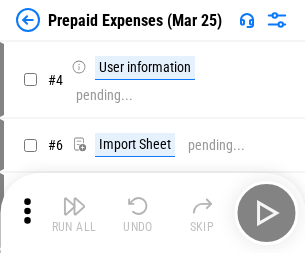 click at bounding box center [74, 206] 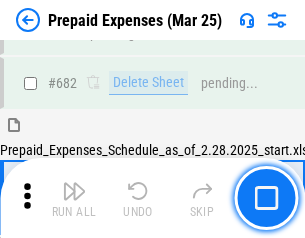 scroll, scrollTop: 5381, scrollLeft: 0, axis: vertical 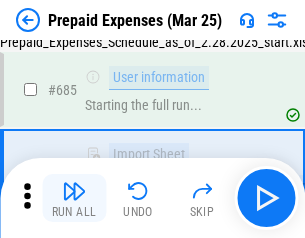 click at bounding box center [74, 191] 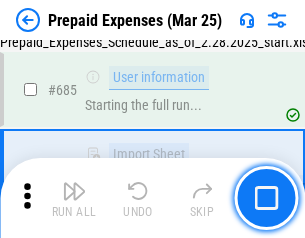 scroll, scrollTop: 5499, scrollLeft: 0, axis: vertical 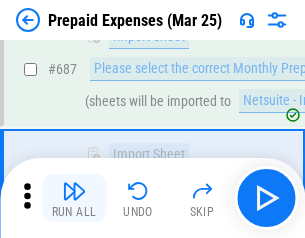 click at bounding box center [74, 191] 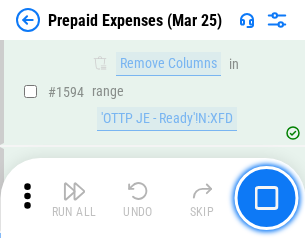 scroll, scrollTop: 19472, scrollLeft: 0, axis: vertical 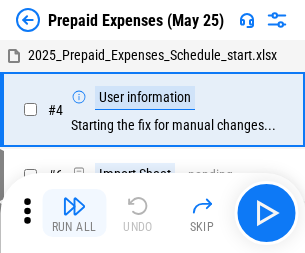 click at bounding box center (74, 206) 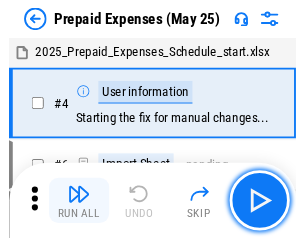 scroll, scrollTop: 88, scrollLeft: 0, axis: vertical 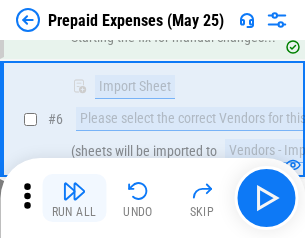 click at bounding box center [74, 191] 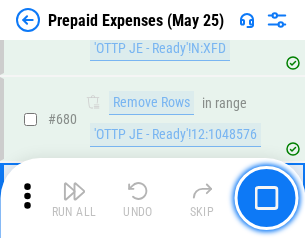 scroll, scrollTop: 6964, scrollLeft: 0, axis: vertical 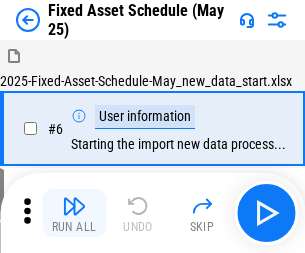 click at bounding box center (74, 206) 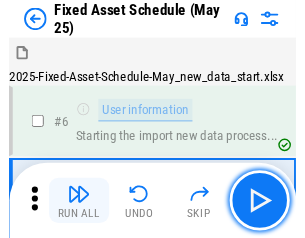 scroll, scrollTop: 108, scrollLeft: 0, axis: vertical 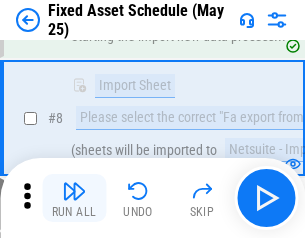 click at bounding box center [74, 191] 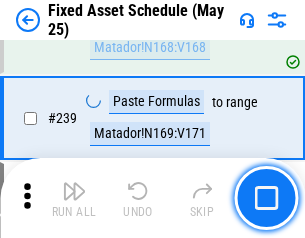 scroll, scrollTop: 6195, scrollLeft: 0, axis: vertical 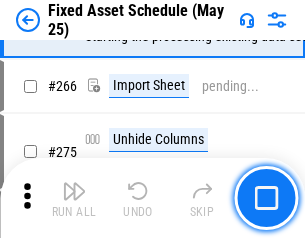 click at bounding box center (74, 191) 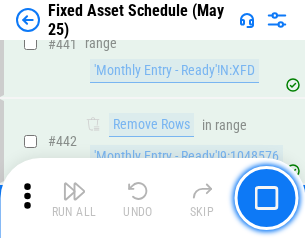 scroll, scrollTop: 8940, scrollLeft: 0, axis: vertical 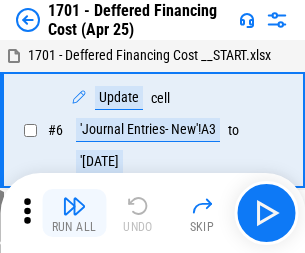 click at bounding box center (74, 206) 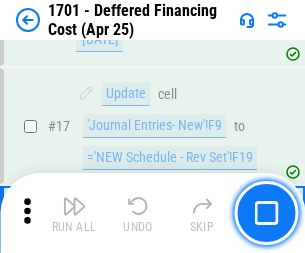scroll, scrollTop: 240, scrollLeft: 0, axis: vertical 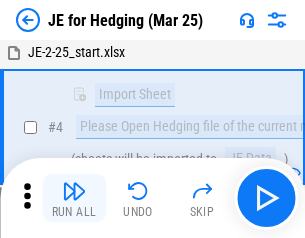 click at bounding box center [74, 191] 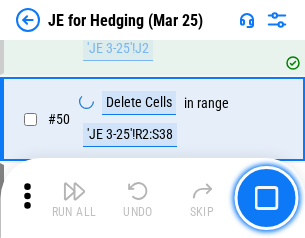 scroll, scrollTop: 1295, scrollLeft: 0, axis: vertical 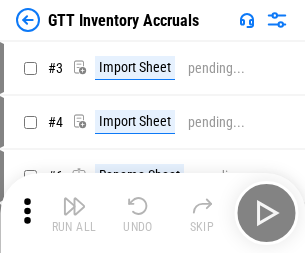 click at bounding box center (74, 206) 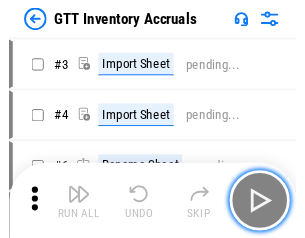 scroll, scrollTop: 3, scrollLeft: 0, axis: vertical 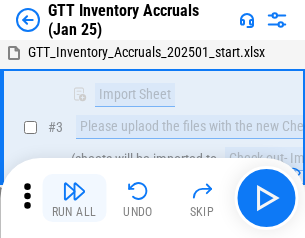 click at bounding box center (74, 191) 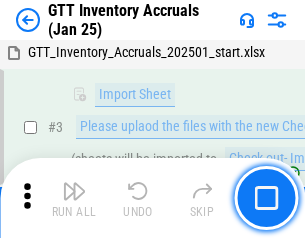 scroll, scrollTop: 129, scrollLeft: 0, axis: vertical 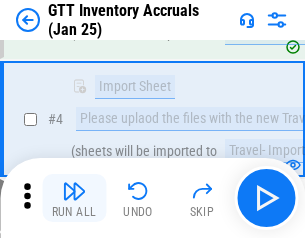 click at bounding box center (74, 191) 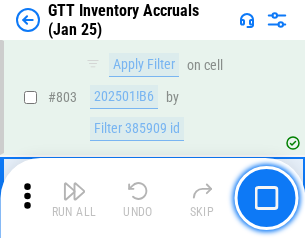 scroll, scrollTop: 15180, scrollLeft: 0, axis: vertical 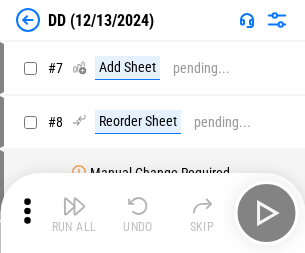 click at bounding box center [74, 206] 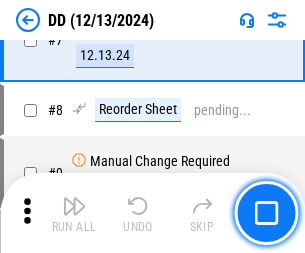 scroll, scrollTop: 193, scrollLeft: 0, axis: vertical 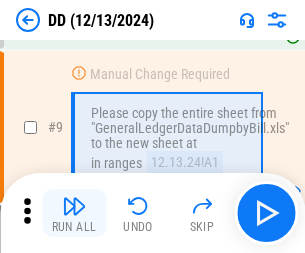 click at bounding box center (74, 206) 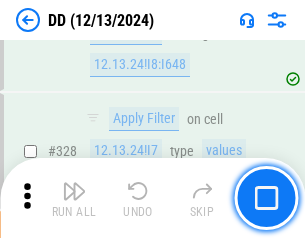 scroll, scrollTop: 8948, scrollLeft: 0, axis: vertical 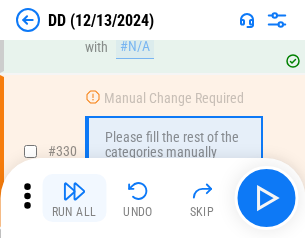 click at bounding box center [74, 191] 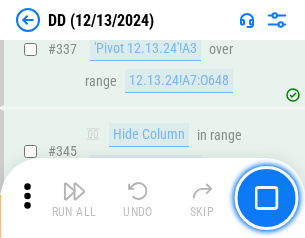 scroll, scrollTop: 9572, scrollLeft: 0, axis: vertical 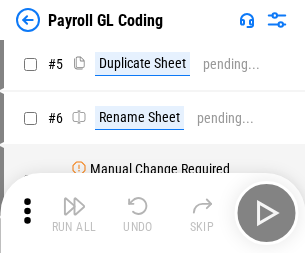 click at bounding box center (74, 206) 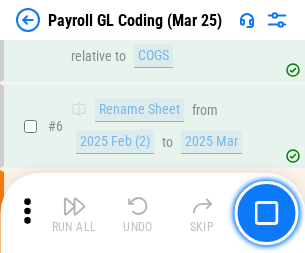 scroll, scrollTop: 240, scrollLeft: 0, axis: vertical 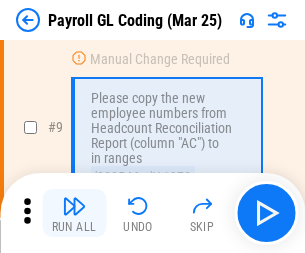click at bounding box center [74, 206] 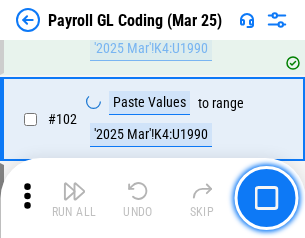scroll, scrollTop: 4692, scrollLeft: 0, axis: vertical 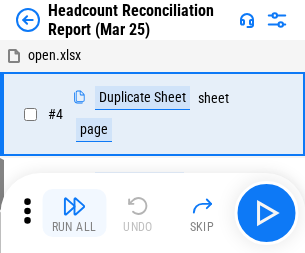 click at bounding box center [74, 206] 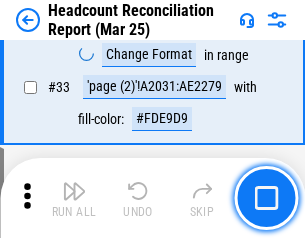 scroll, scrollTop: 1841, scrollLeft: 0, axis: vertical 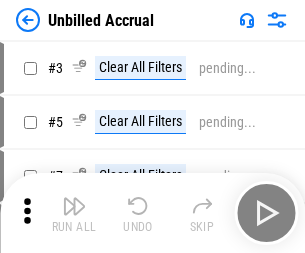 click at bounding box center (74, 206) 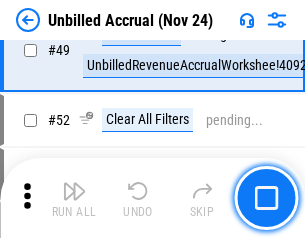 scroll, scrollTop: 1814, scrollLeft: 0, axis: vertical 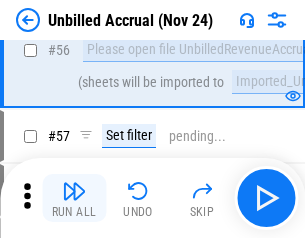 click at bounding box center [74, 191] 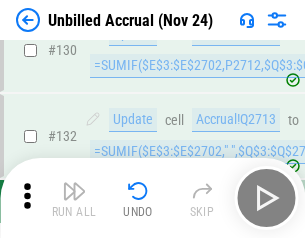 scroll, scrollTop: 5957, scrollLeft: 0, axis: vertical 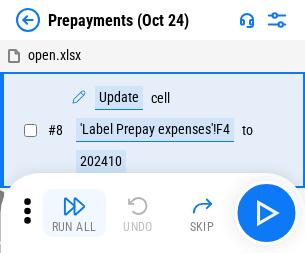 click at bounding box center (74, 206) 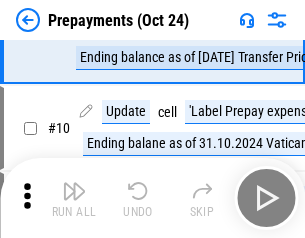 scroll, scrollTop: 125, scrollLeft: 0, axis: vertical 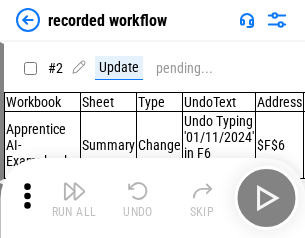 click at bounding box center [74, 191] 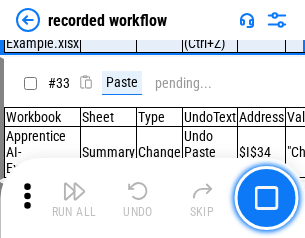scroll, scrollTop: 6251, scrollLeft: 0, axis: vertical 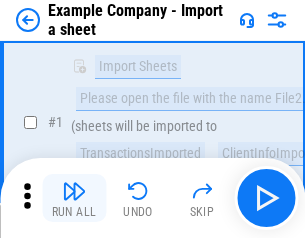 click at bounding box center [74, 191] 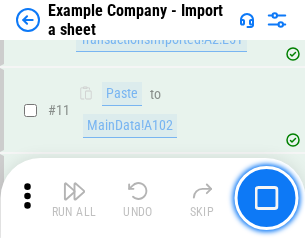 scroll, scrollTop: 442, scrollLeft: 0, axis: vertical 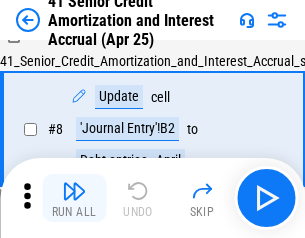 click at bounding box center [74, 191] 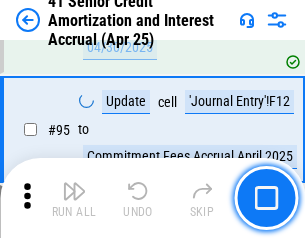 scroll, scrollTop: 1584, scrollLeft: 0, axis: vertical 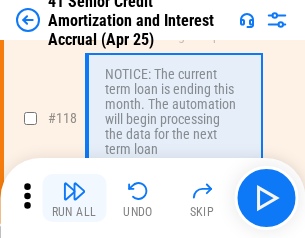 click at bounding box center [74, 191] 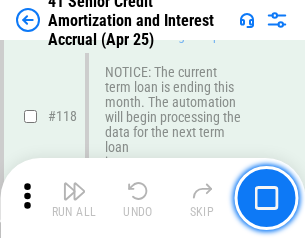 scroll, scrollTop: 1887, scrollLeft: 0, axis: vertical 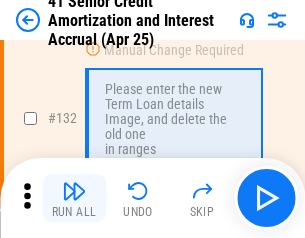 click at bounding box center (74, 191) 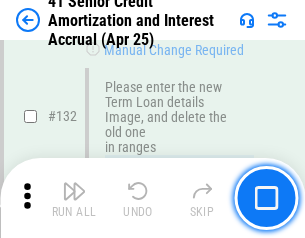 scroll, scrollTop: 2090, scrollLeft: 0, axis: vertical 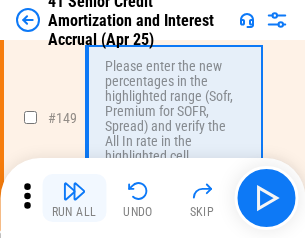 click at bounding box center (74, 191) 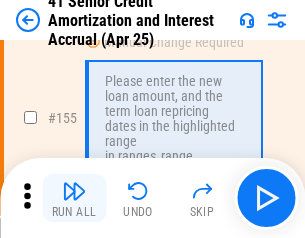 click at bounding box center [74, 191] 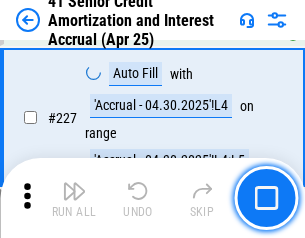 scroll, scrollTop: 4479, scrollLeft: 0, axis: vertical 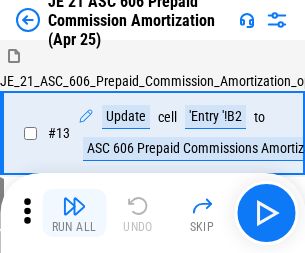 click at bounding box center (74, 206) 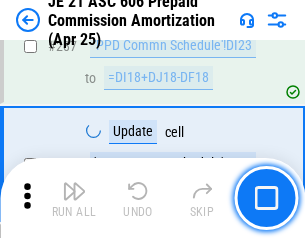 scroll, scrollTop: 3680, scrollLeft: 0, axis: vertical 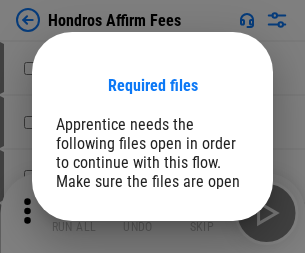 click on "Open" at bounding box center [209, 268] 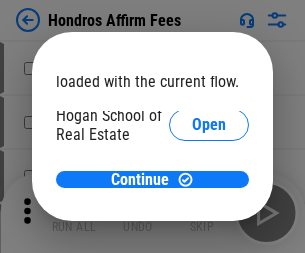click on "Open" at bounding box center (209, 221) 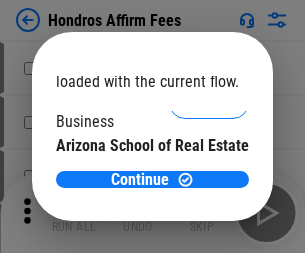 click on "Open" at bounding box center [209, 195] 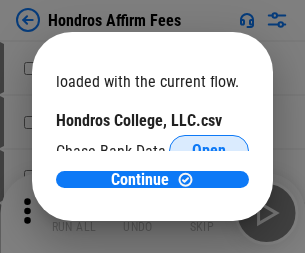 click on "Open" at bounding box center [209, 151] 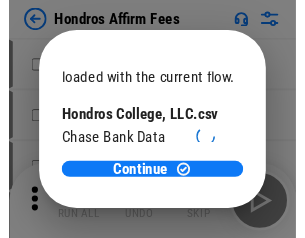 scroll, scrollTop: 314, scrollLeft: 0, axis: vertical 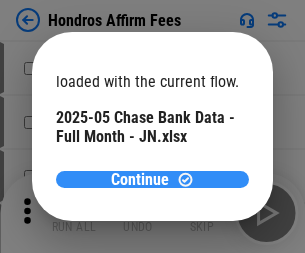 click on "Continue" at bounding box center (140, 180) 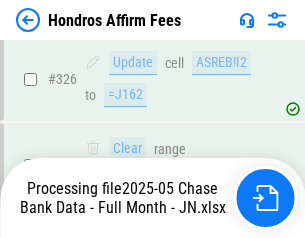 scroll, scrollTop: 4069, scrollLeft: 0, axis: vertical 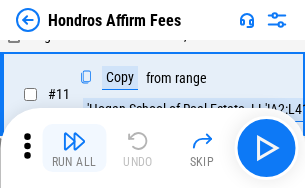 click at bounding box center (74, 141) 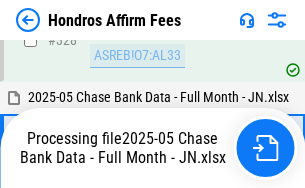 scroll, scrollTop: 4352, scrollLeft: 0, axis: vertical 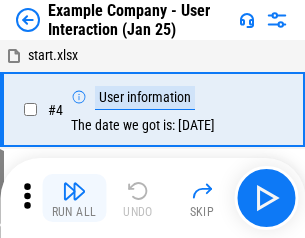 click at bounding box center [74, 191] 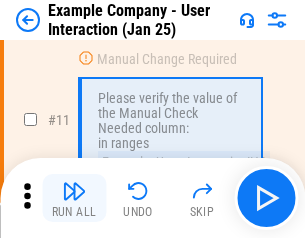 click at bounding box center [74, 191] 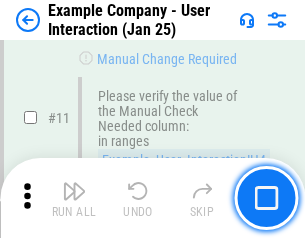 scroll, scrollTop: 433, scrollLeft: 0, axis: vertical 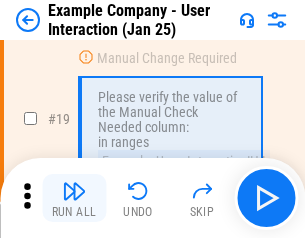 click at bounding box center [74, 191] 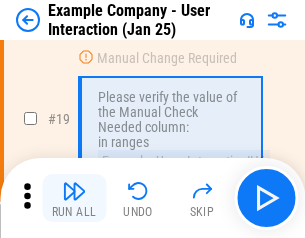 click at bounding box center [74, 191] 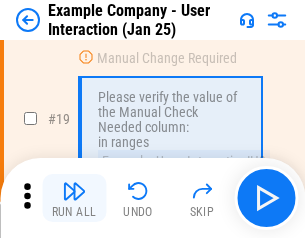 click at bounding box center [74, 191] 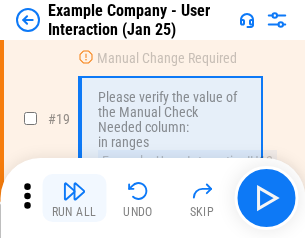 click at bounding box center (74, 191) 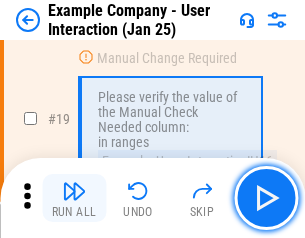 click at bounding box center [74, 191] 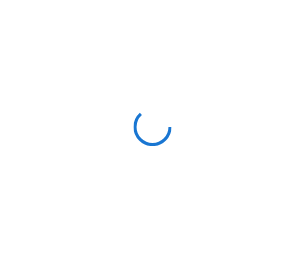 scroll, scrollTop: 0, scrollLeft: 0, axis: both 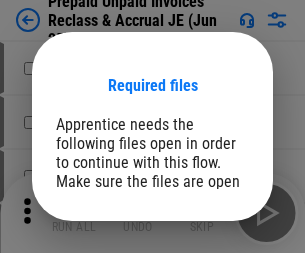 click on "Open" at bounding box center [209, 278] 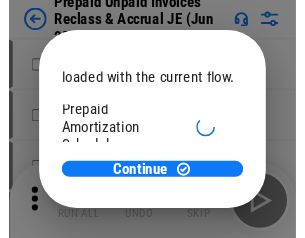 scroll, scrollTop: 119, scrollLeft: 0, axis: vertical 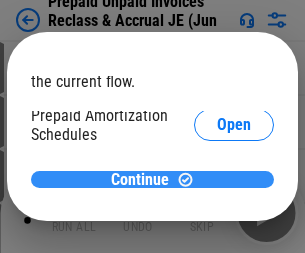 click on "Continue" at bounding box center [140, 180] 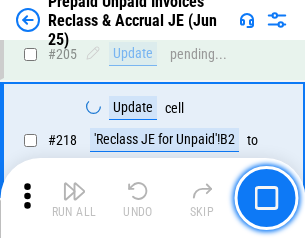 scroll, scrollTop: 2592, scrollLeft: 0, axis: vertical 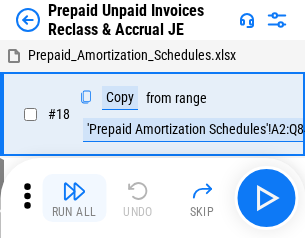 click at bounding box center [74, 191] 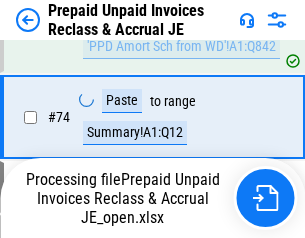 scroll, scrollTop: 1428, scrollLeft: 0, axis: vertical 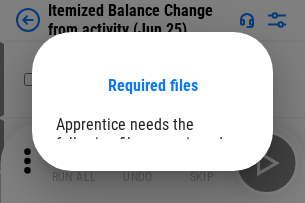 click on "Open" at bounding box center [209, 278] 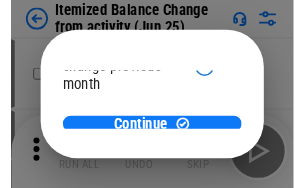 scroll, scrollTop: 146, scrollLeft: 0, axis: vertical 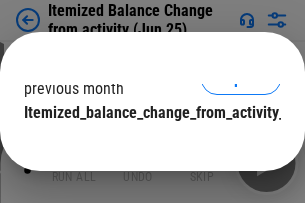 click on "Continue" at bounding box center [140, 153] 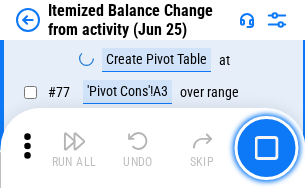 scroll, scrollTop: 1955, scrollLeft: 0, axis: vertical 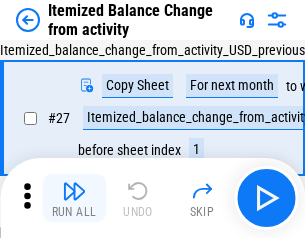 click at bounding box center (74, 191) 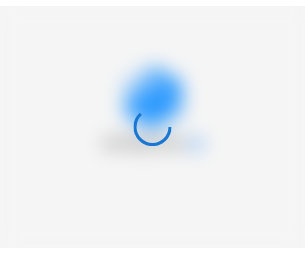 scroll, scrollTop: 0, scrollLeft: 0, axis: both 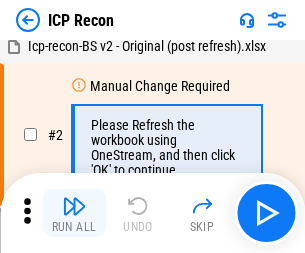 click at bounding box center [74, 206] 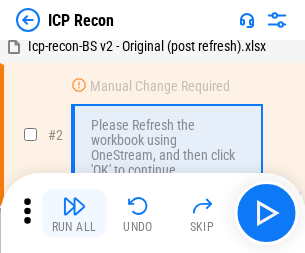 click at bounding box center [74, 206] 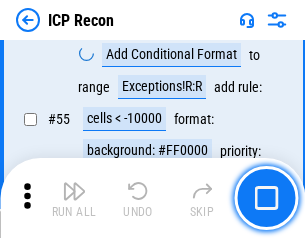 scroll, scrollTop: 1743, scrollLeft: 0, axis: vertical 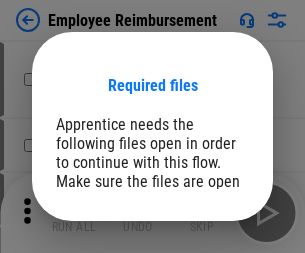 click on "Open" at bounding box center (209, 268) 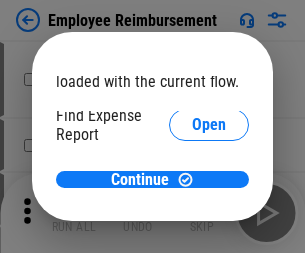 click on "Open" at bounding box center (209, 240) 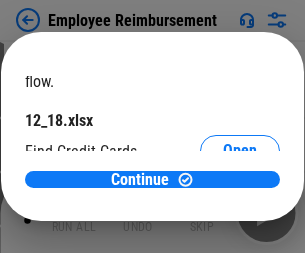 scroll, scrollTop: 119, scrollLeft: 0, axis: vertical 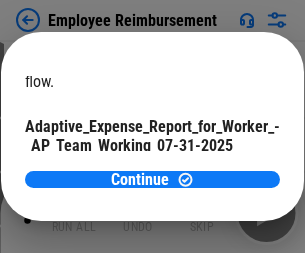 click on "Open" at bounding box center [240, 195] 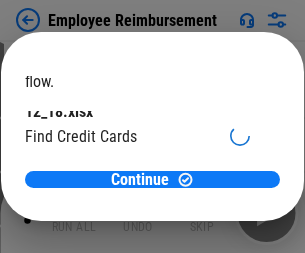scroll, scrollTop: 208, scrollLeft: 0, axis: vertical 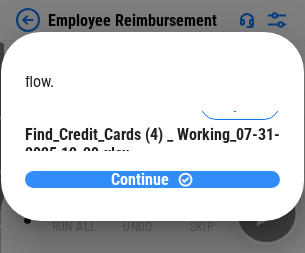click on "Continue" at bounding box center (140, 180) 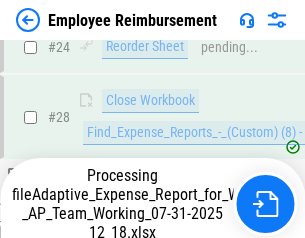 scroll, scrollTop: 935, scrollLeft: 0, axis: vertical 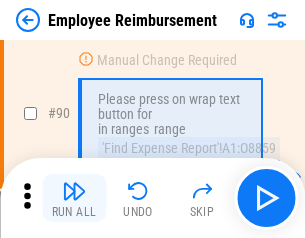 click at bounding box center (74, 191) 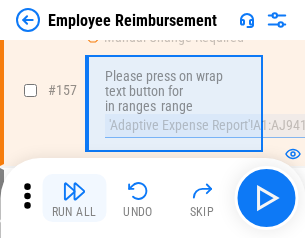 click at bounding box center [74, 191] 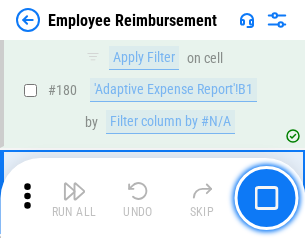 scroll, scrollTop: 5083, scrollLeft: 0, axis: vertical 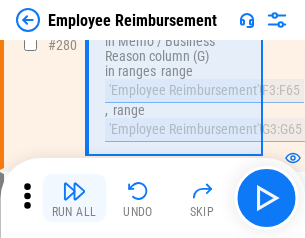 click at bounding box center [74, 191] 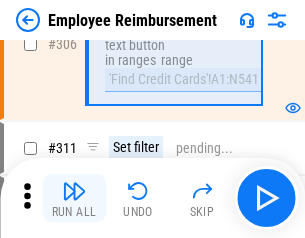 click at bounding box center (74, 191) 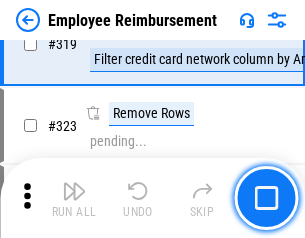 scroll, scrollTop: 10279, scrollLeft: 0, axis: vertical 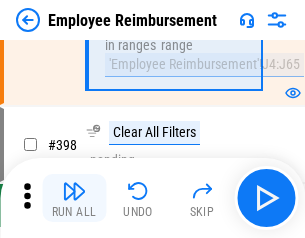click at bounding box center [74, 191] 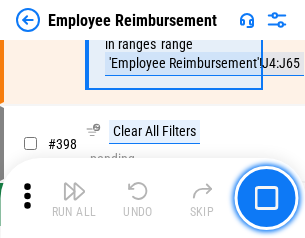 click at bounding box center (74, 191) 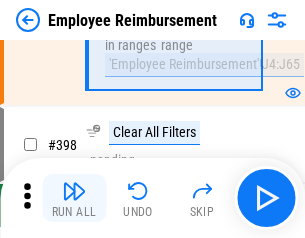 click at bounding box center [74, 191] 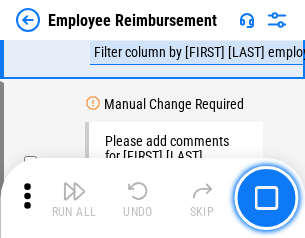 scroll, scrollTop: 12142, scrollLeft: 0, axis: vertical 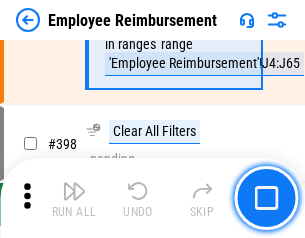 click at bounding box center [74, 191] 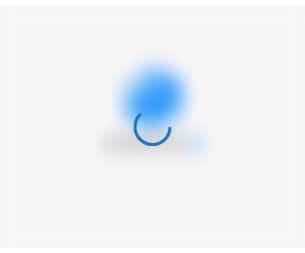 scroll, scrollTop: 0, scrollLeft: 0, axis: both 